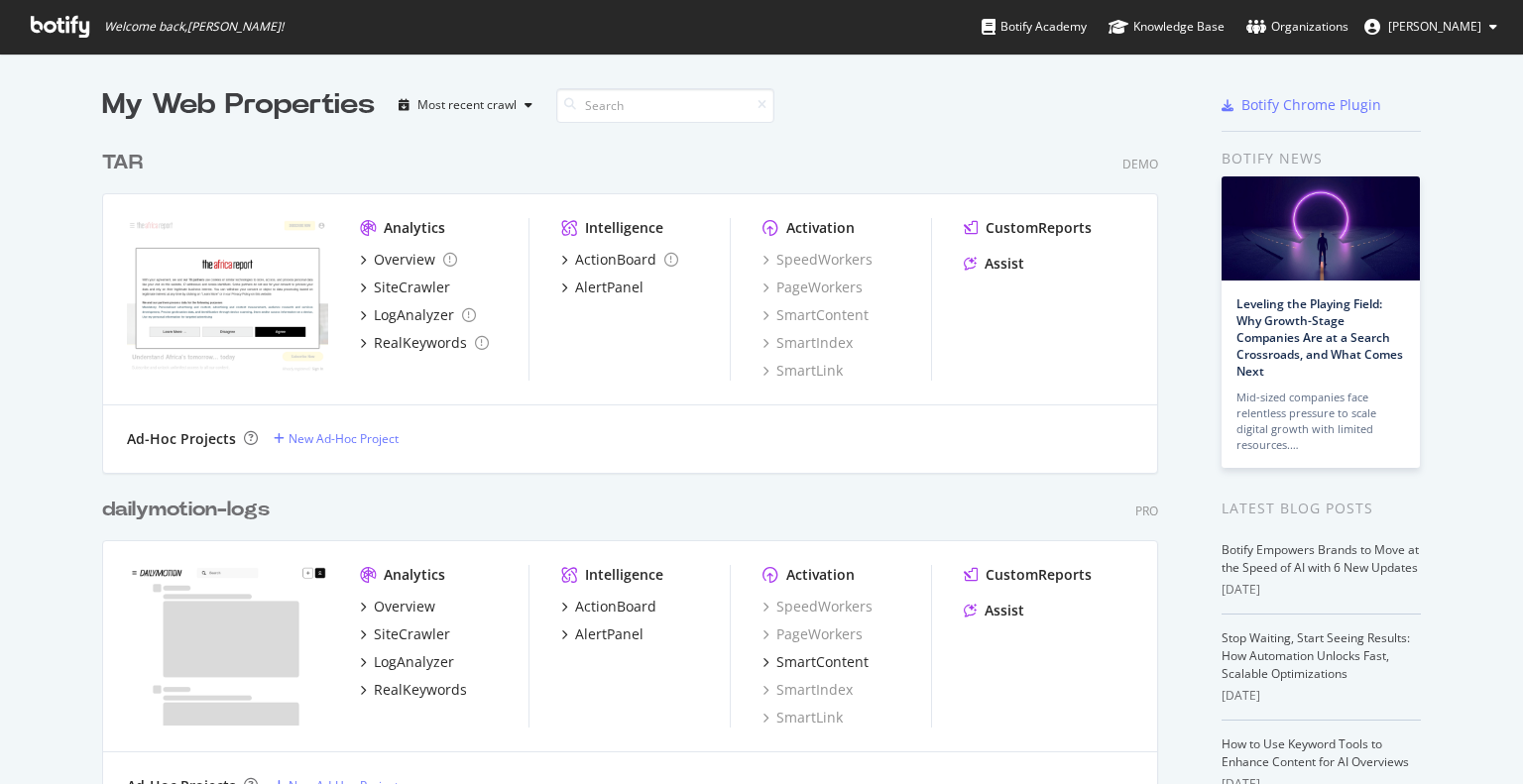 scroll, scrollTop: 0, scrollLeft: 0, axis: both 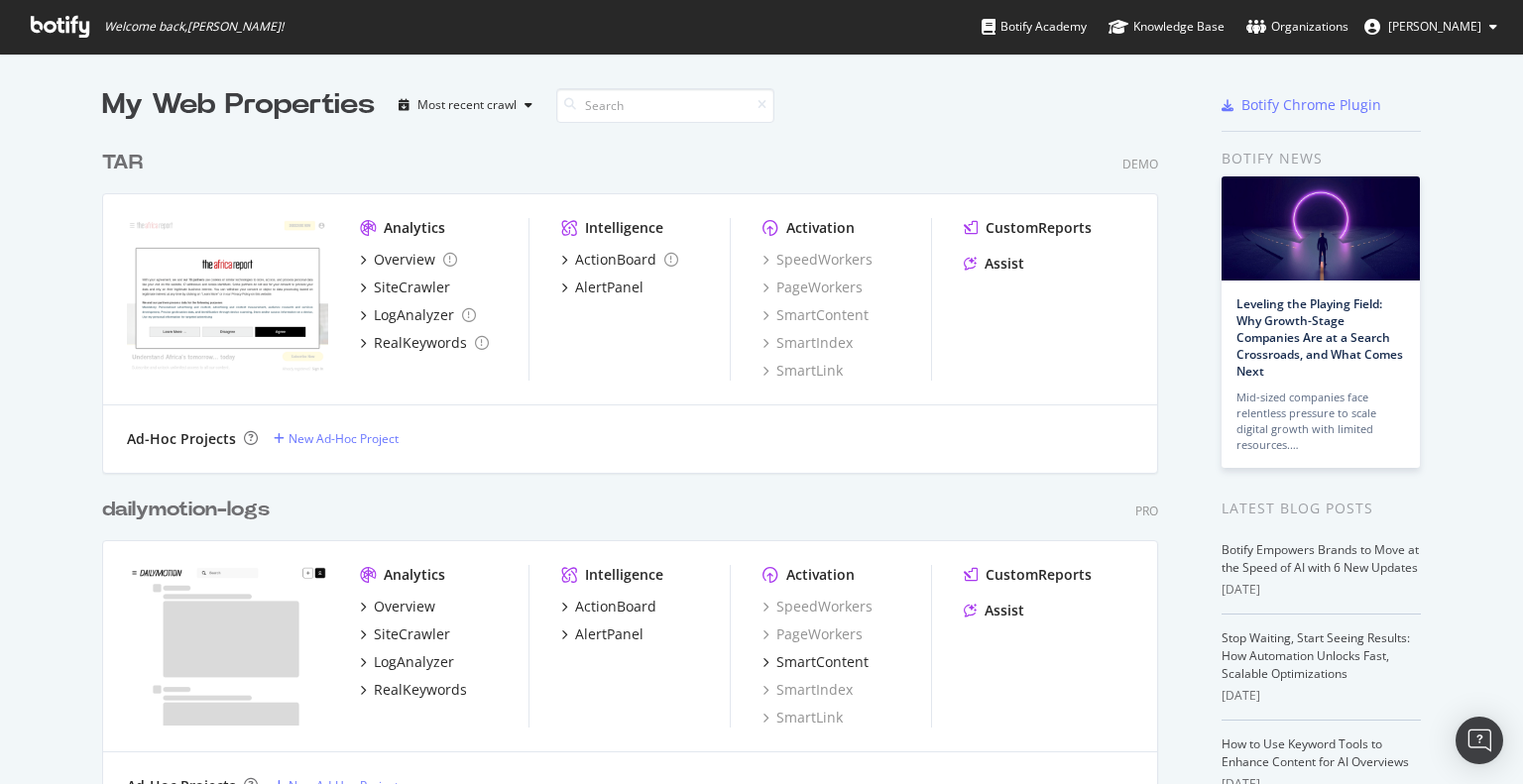 click on "dailymotion-logs" at bounding box center (185, 509) 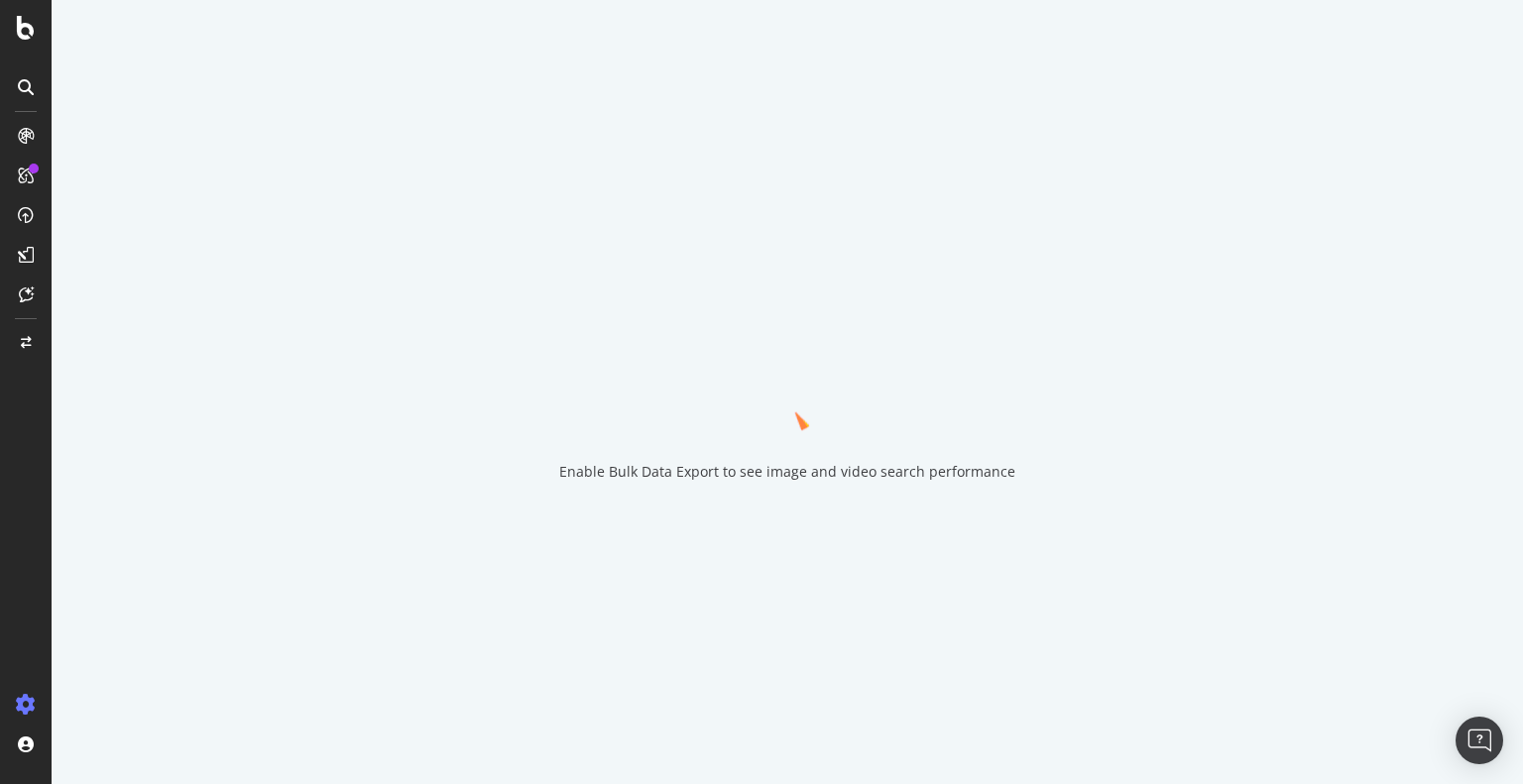 scroll, scrollTop: 0, scrollLeft: 0, axis: both 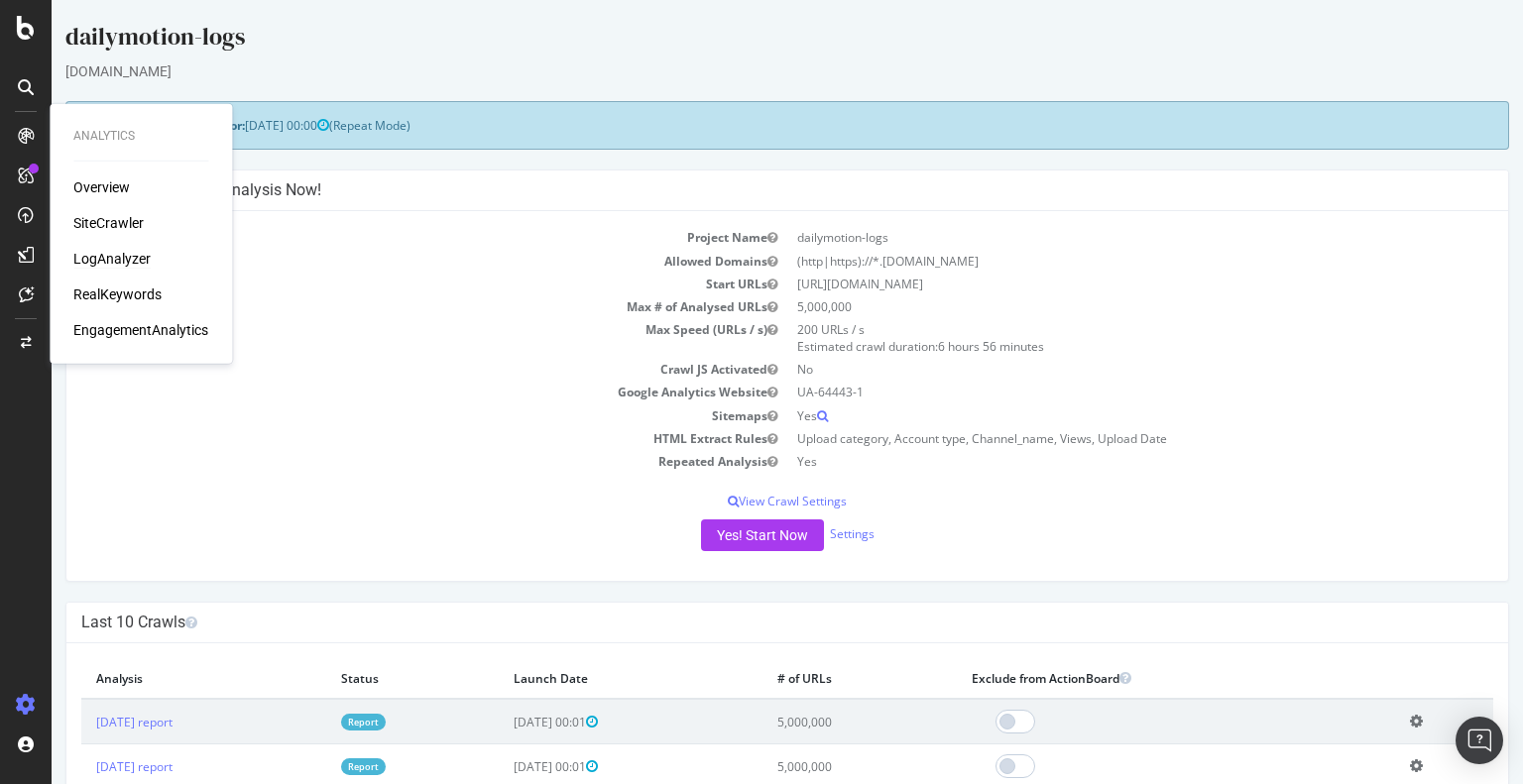 click on "LogAnalyzer" at bounding box center [112, 259] 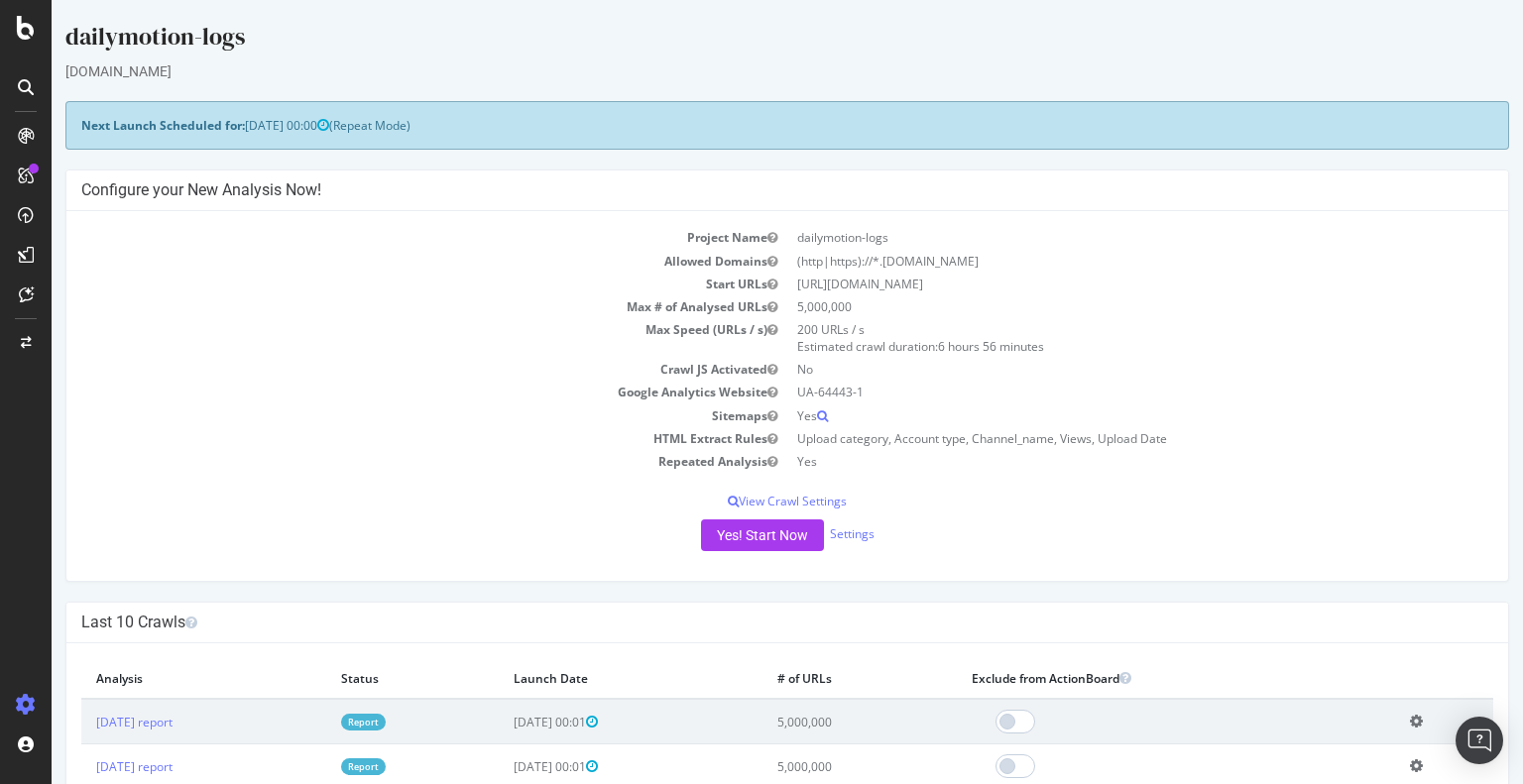 scroll, scrollTop: 0, scrollLeft: 0, axis: both 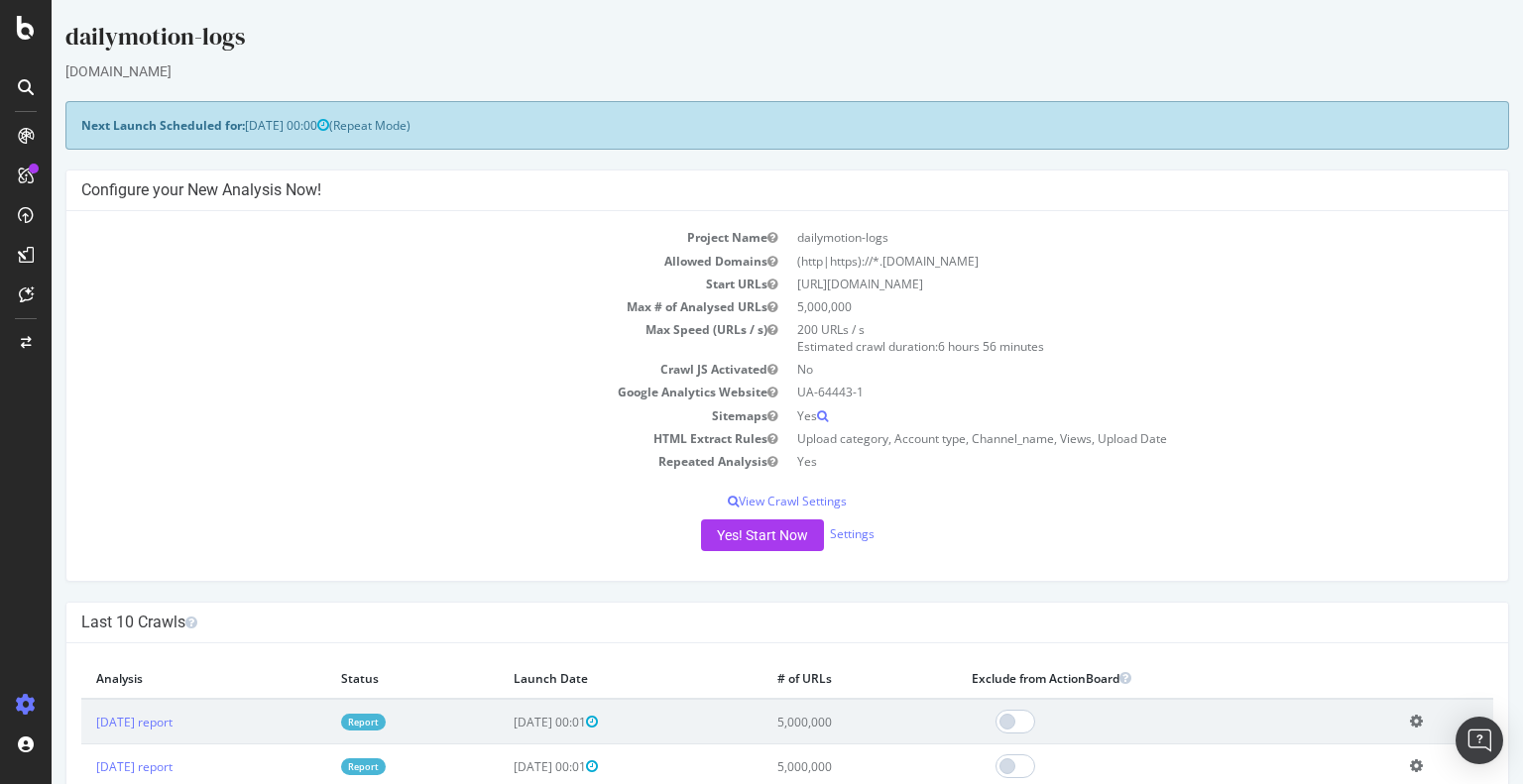 click on "Report" at bounding box center [363, 722] 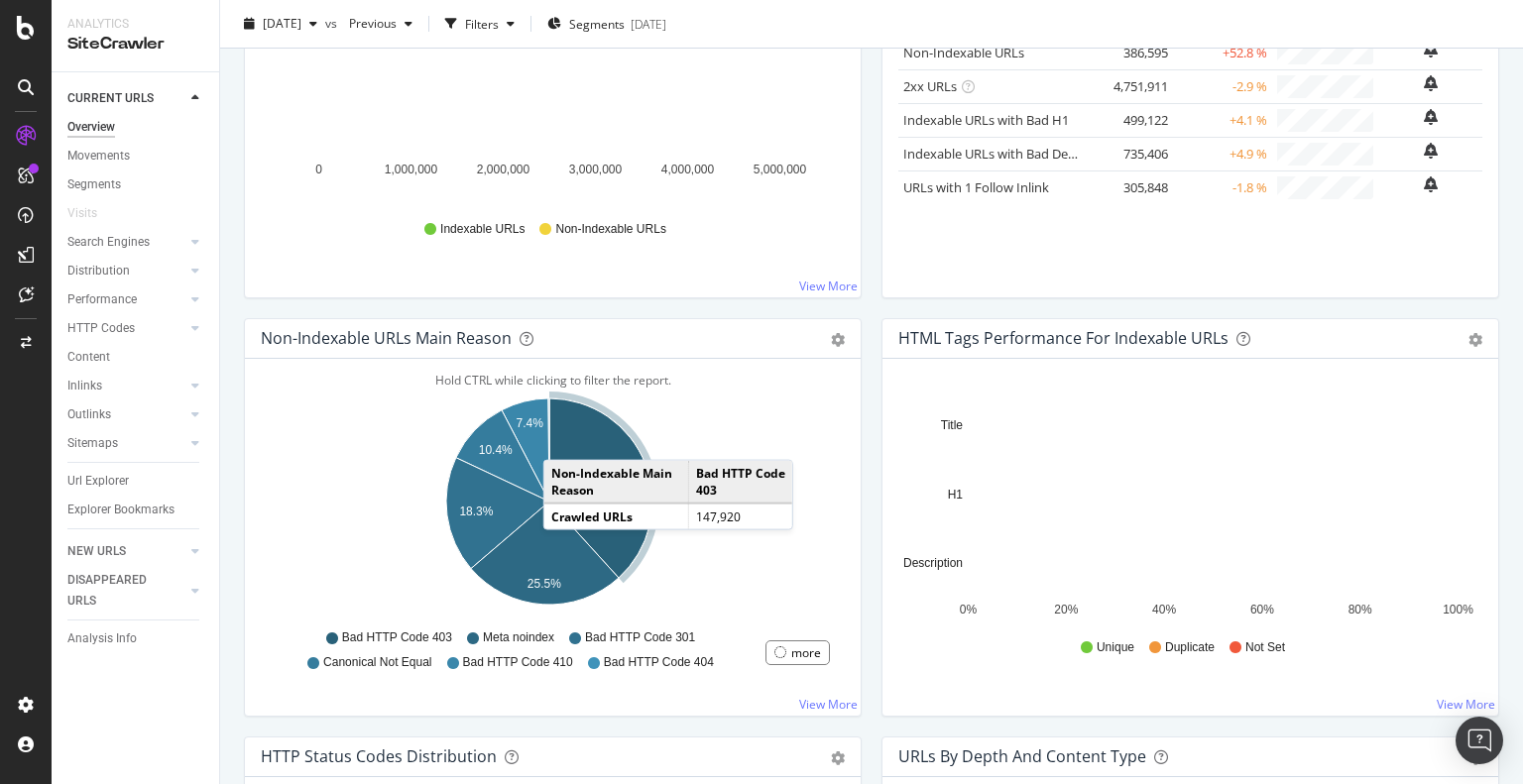 scroll, scrollTop: 694, scrollLeft: 0, axis: vertical 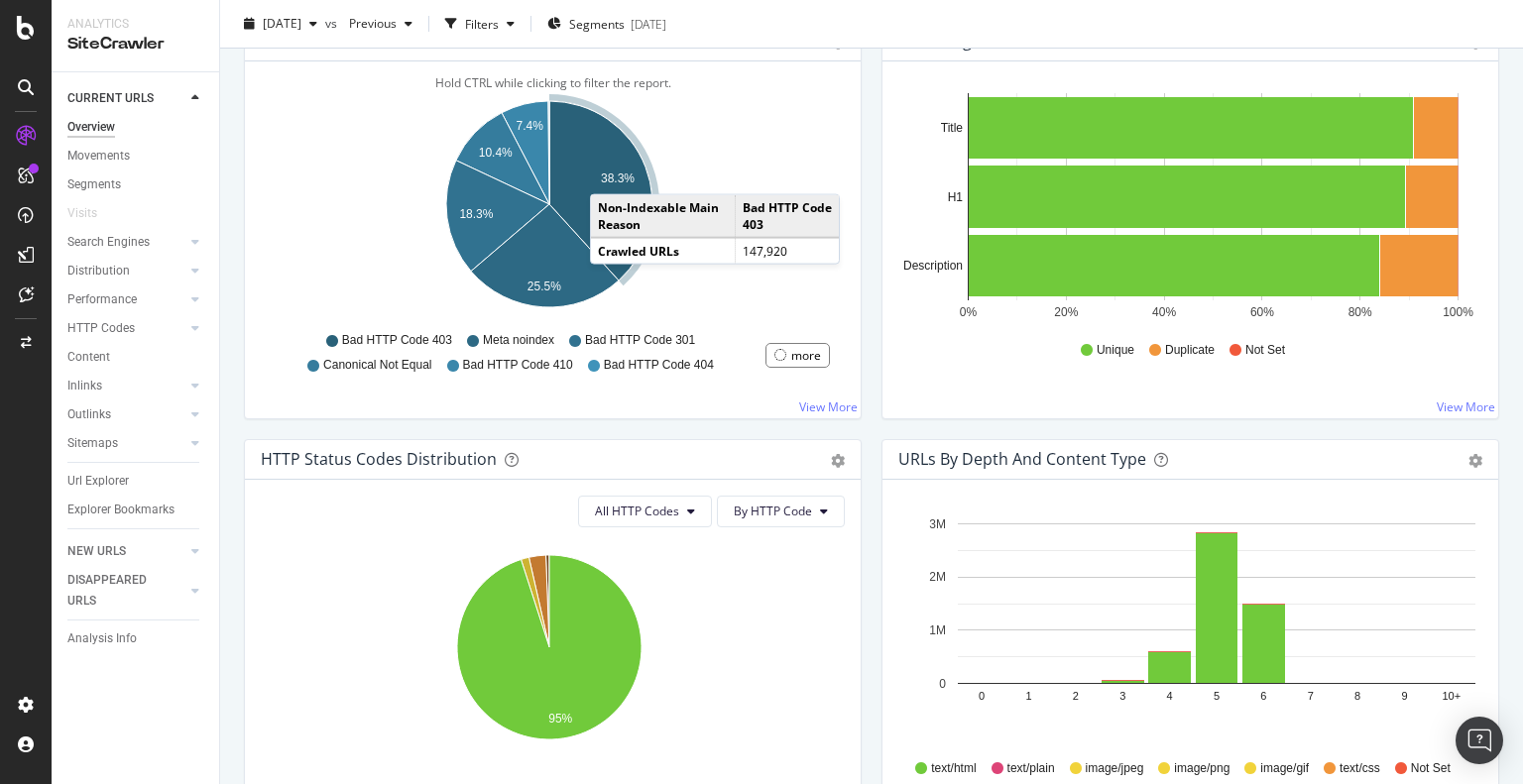 drag, startPoint x: 600, startPoint y: 240, endPoint x: 609, endPoint y: 172, distance: 68.593 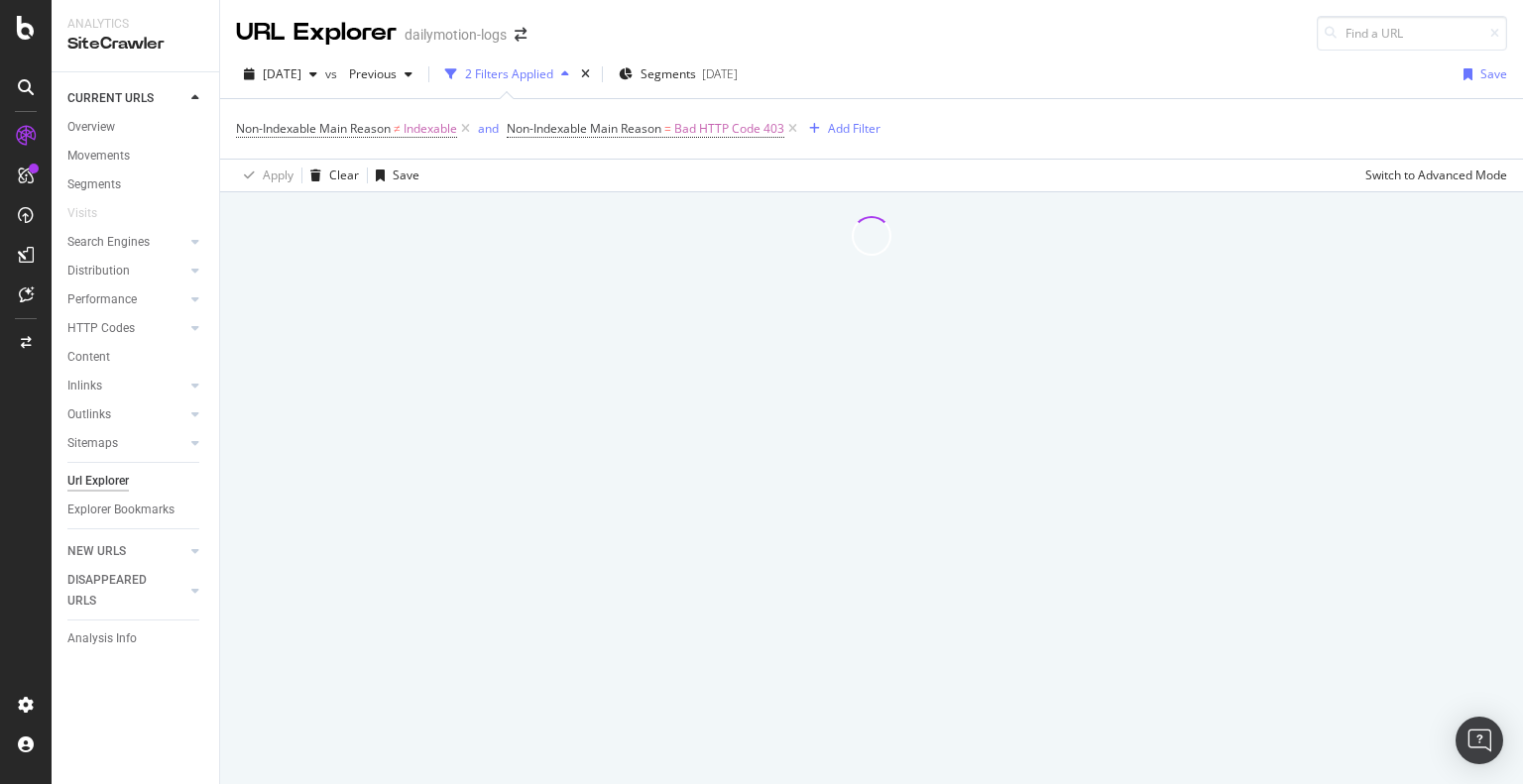 scroll, scrollTop: 0, scrollLeft: 0, axis: both 